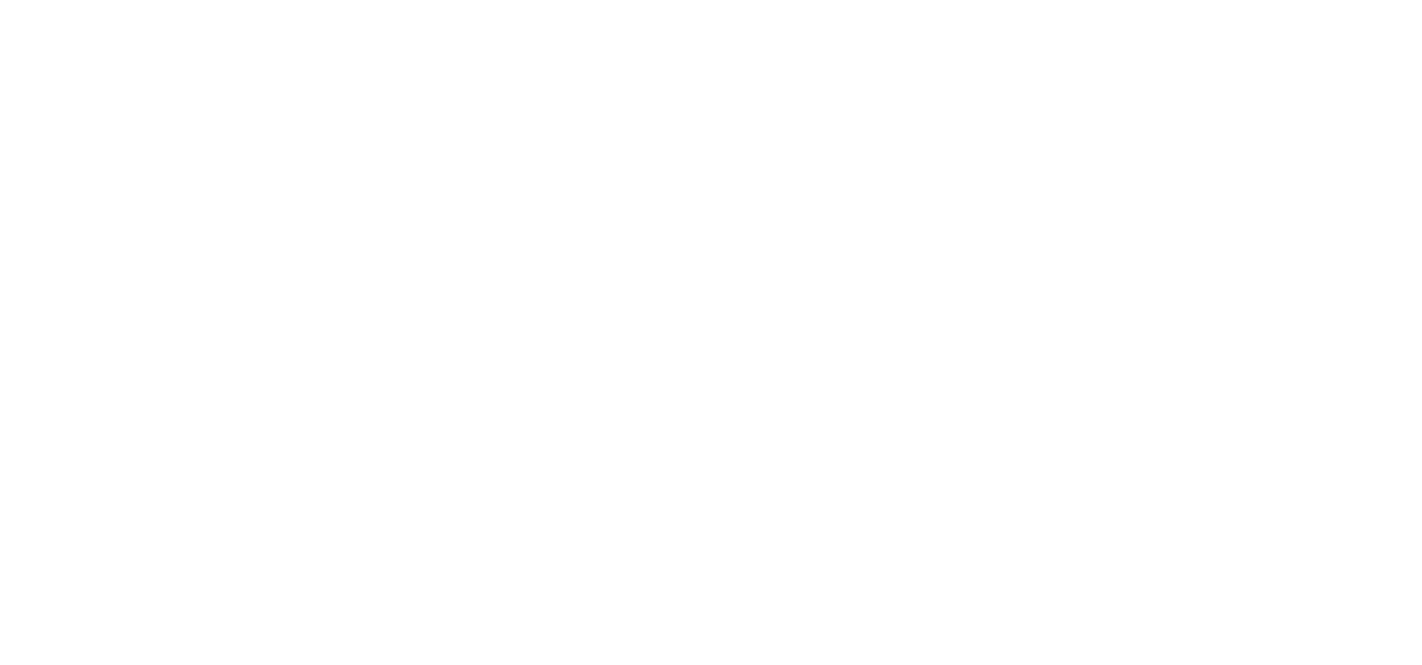 scroll, scrollTop: 0, scrollLeft: 0, axis: both 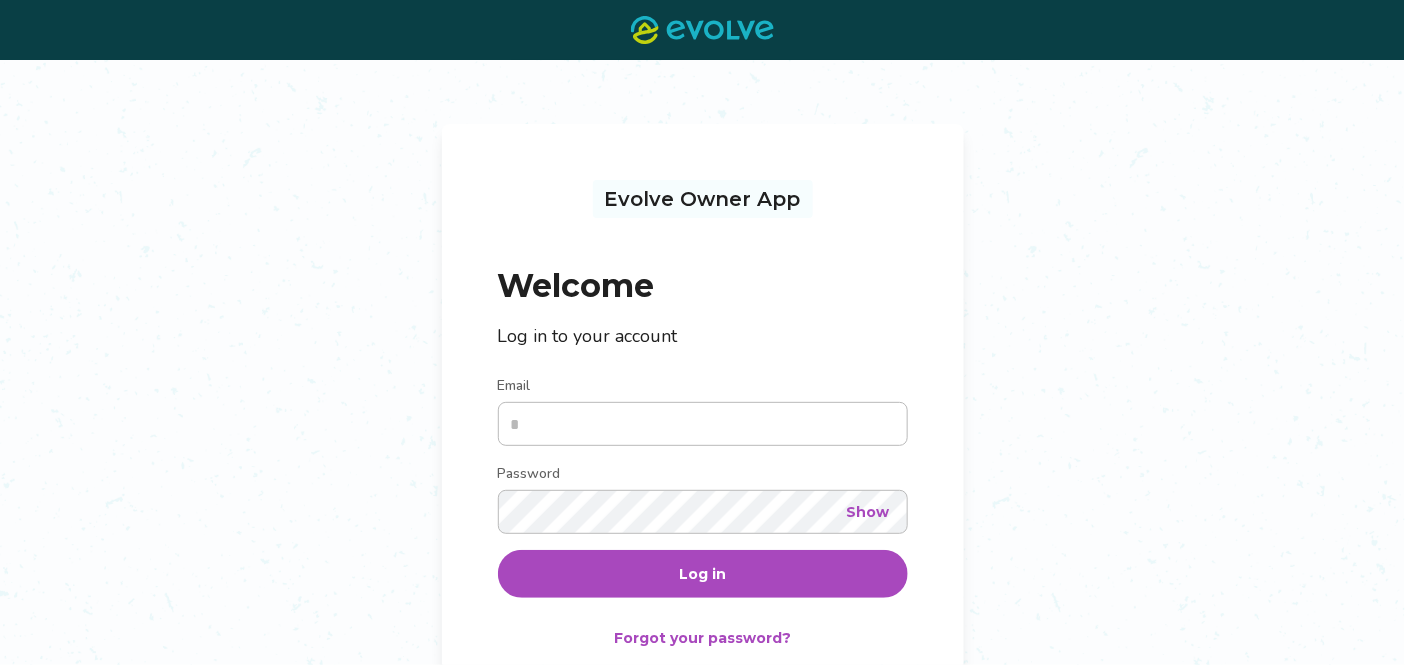 type on "**********" 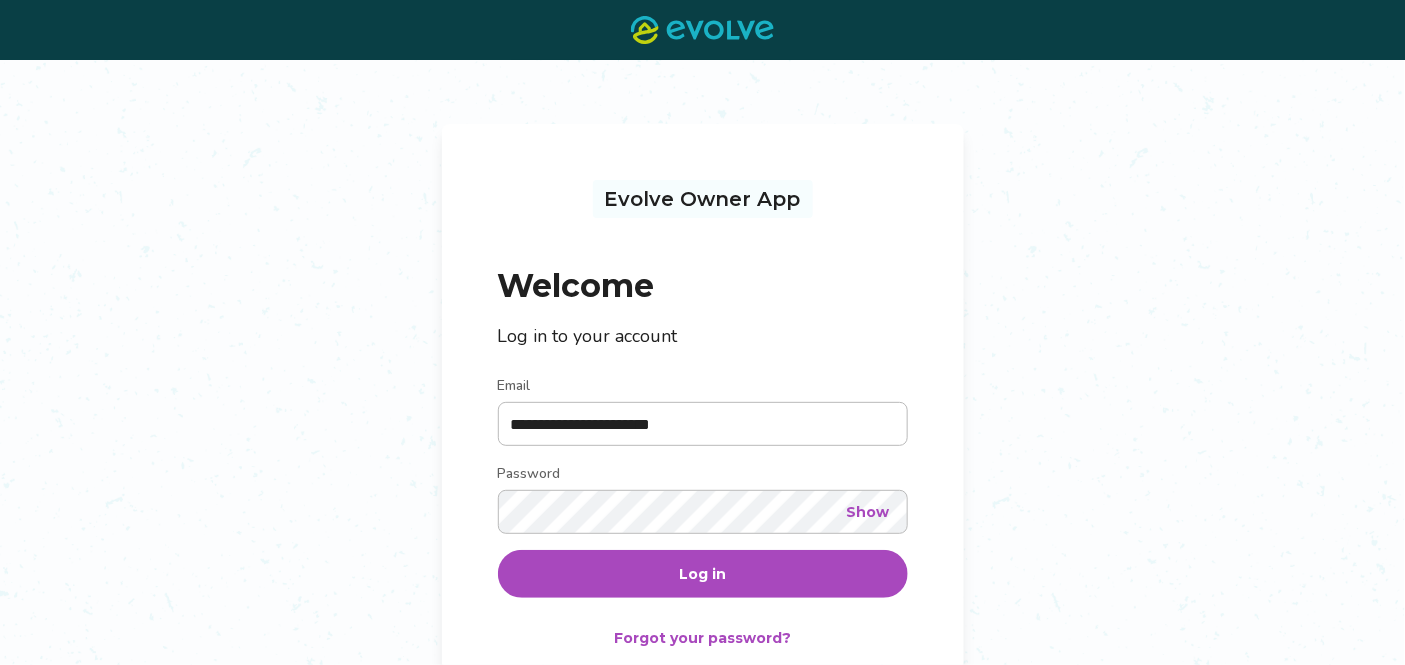 click on "Log in" at bounding box center (703, 574) 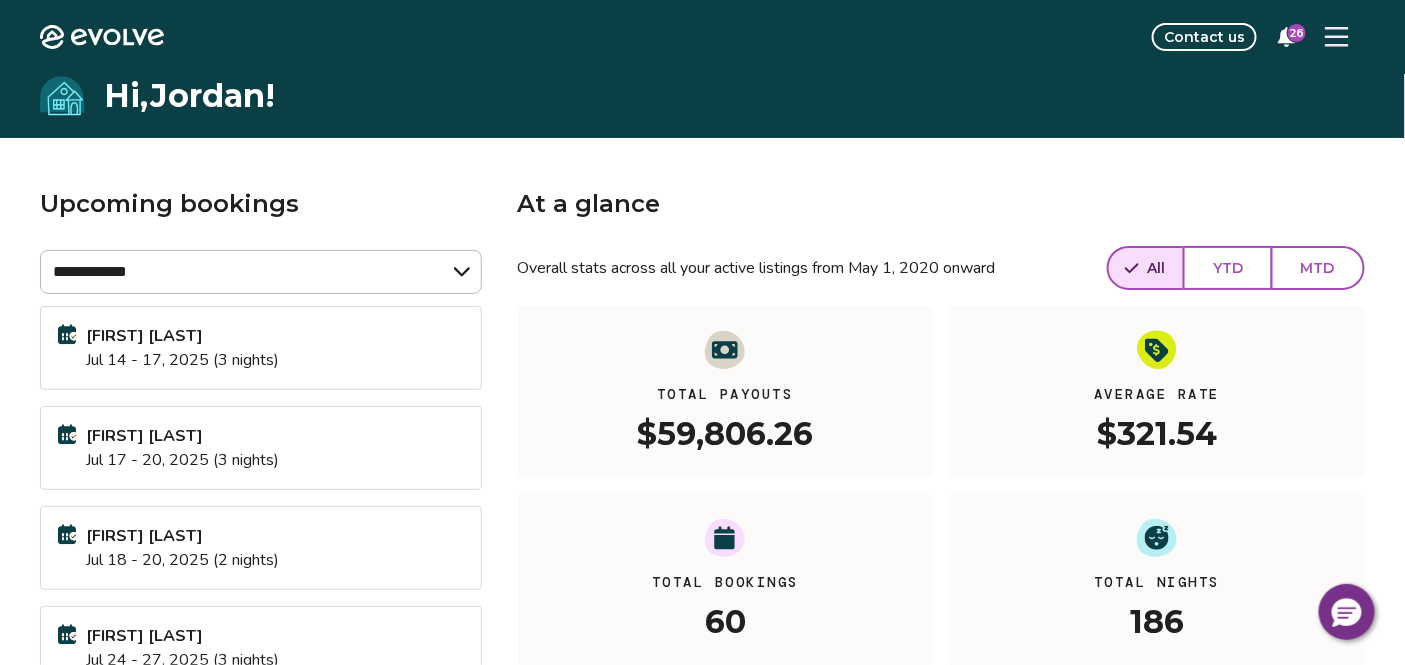 click 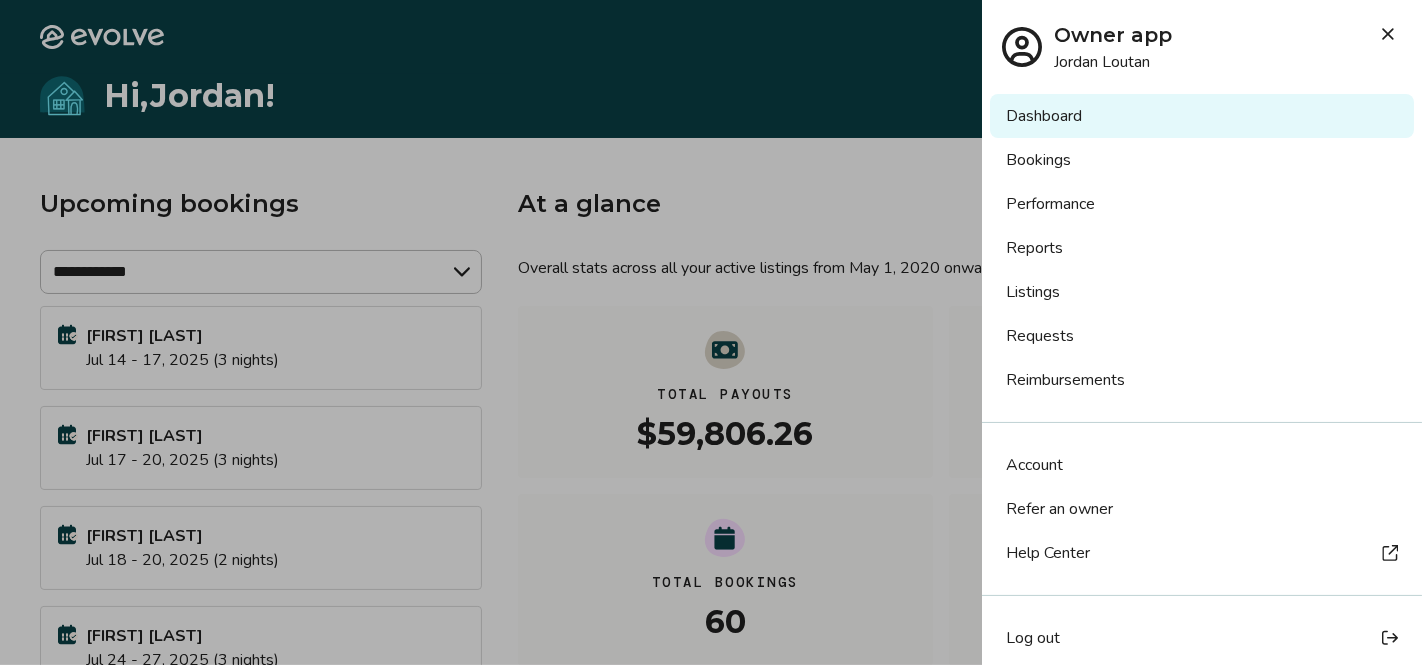 click on "Bookings" at bounding box center [1202, 160] 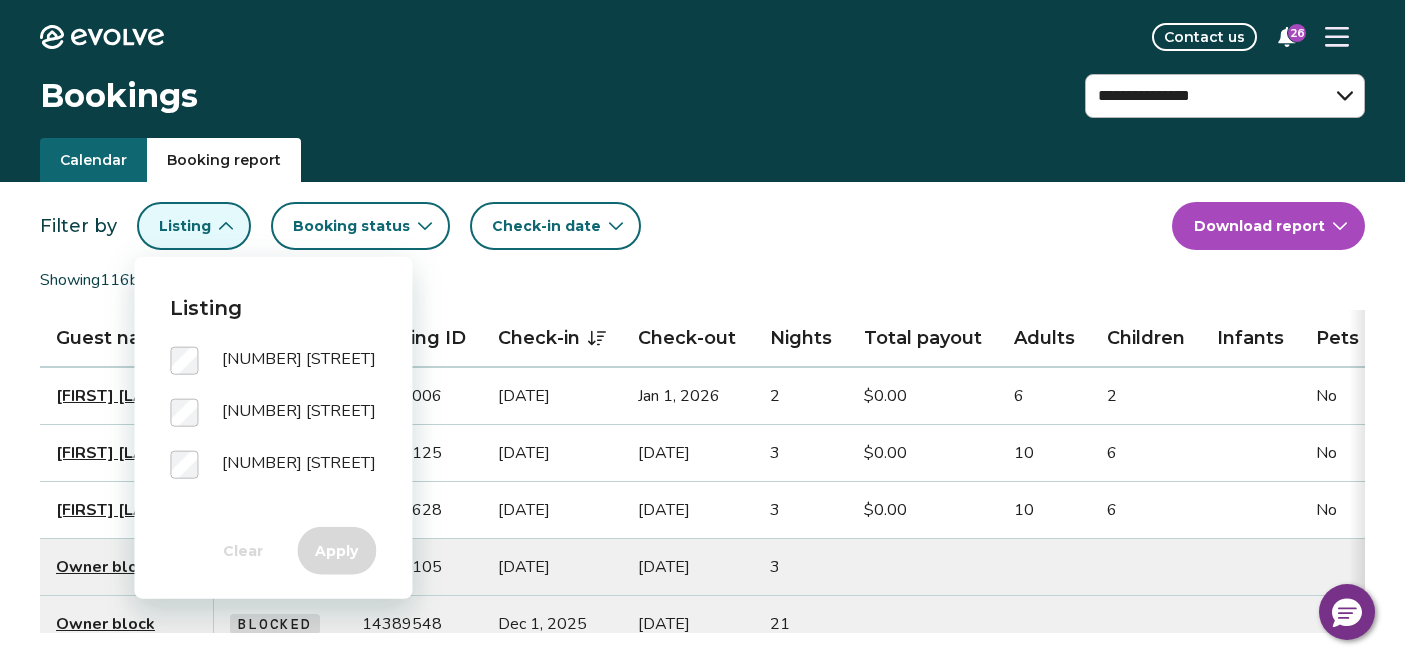 scroll, scrollTop: 0, scrollLeft: 0, axis: both 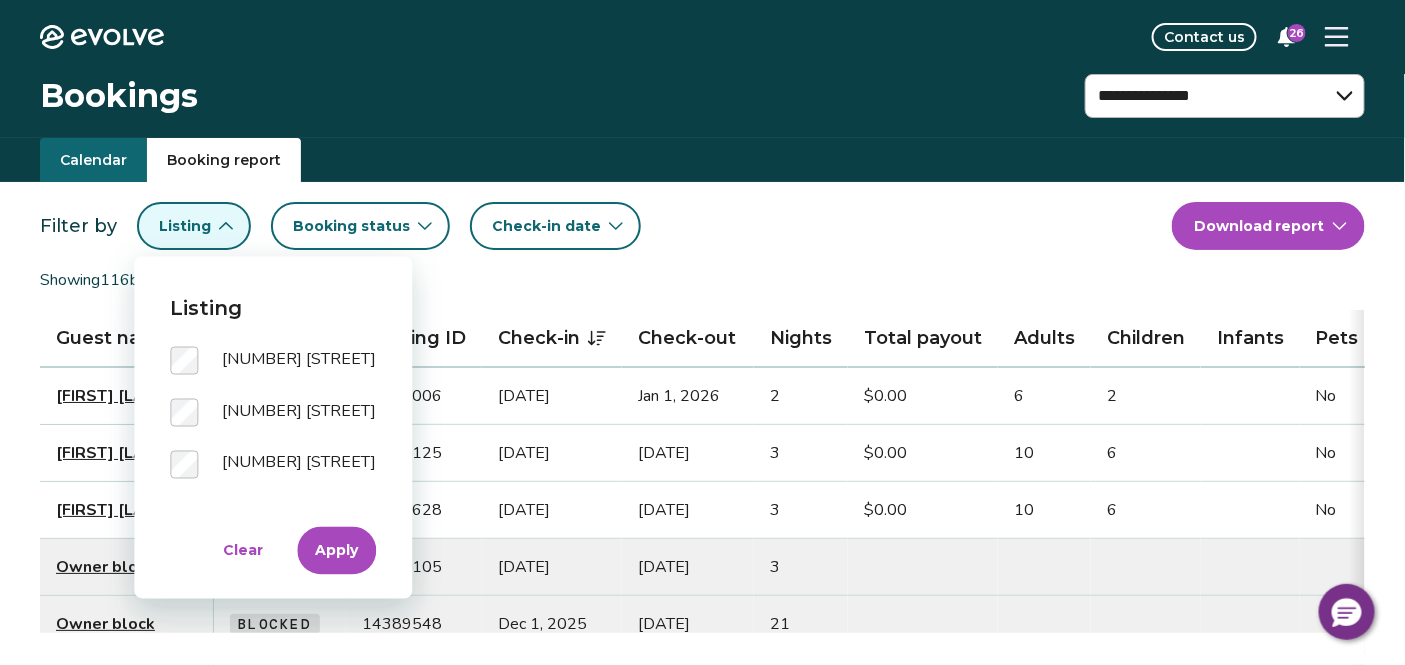 click on "[NUMBER] [STREET]" at bounding box center (273, 477) 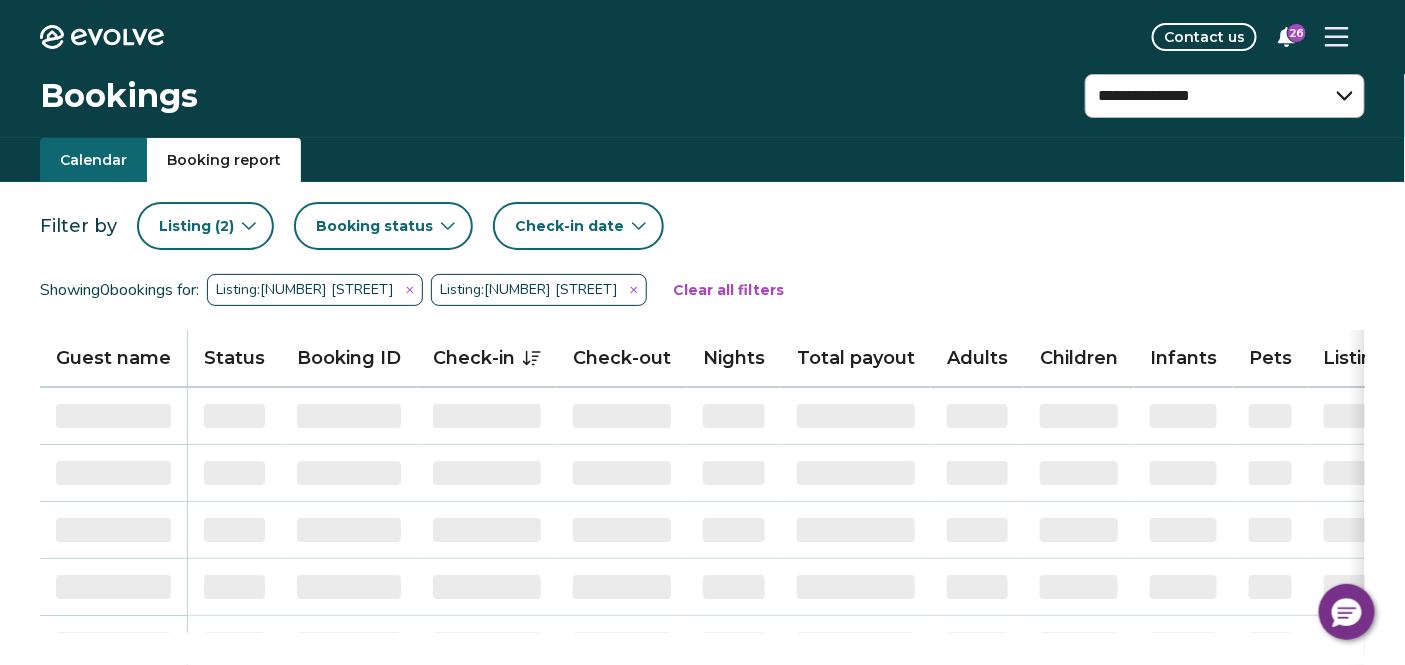 click on "Booking status" at bounding box center [374, 226] 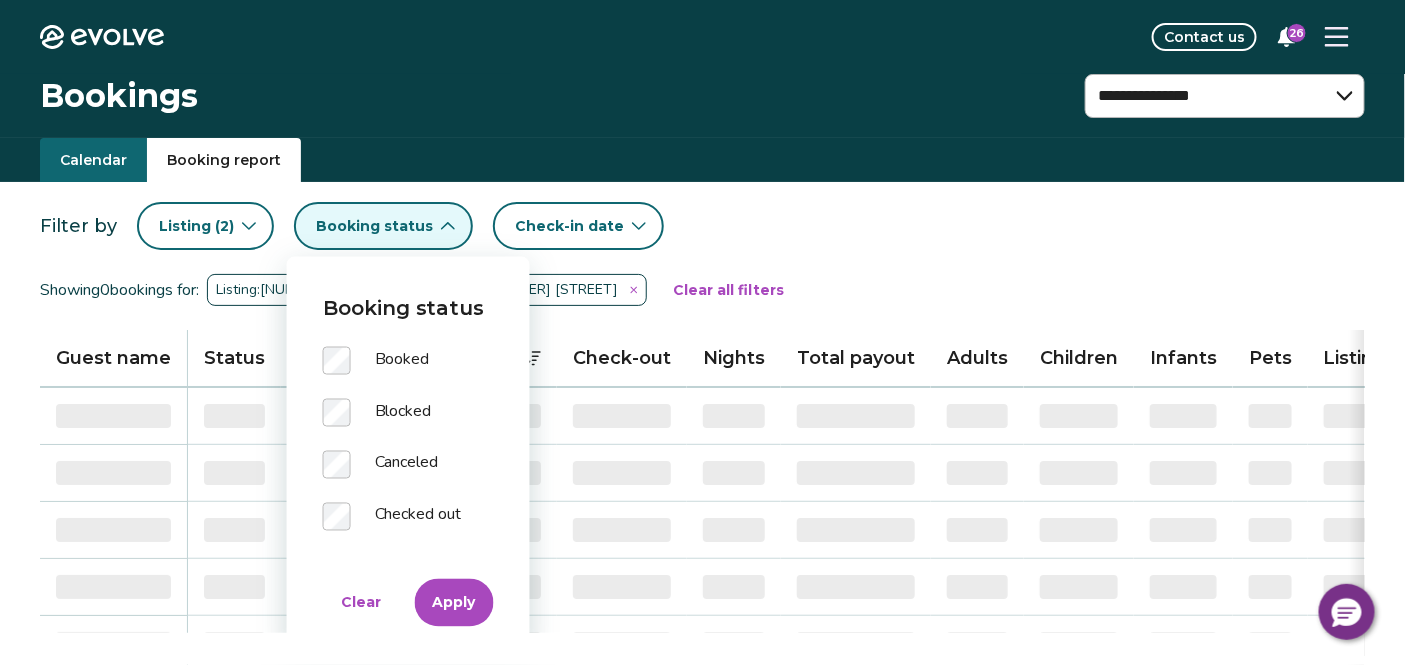 click on "Apply" at bounding box center (454, 603) 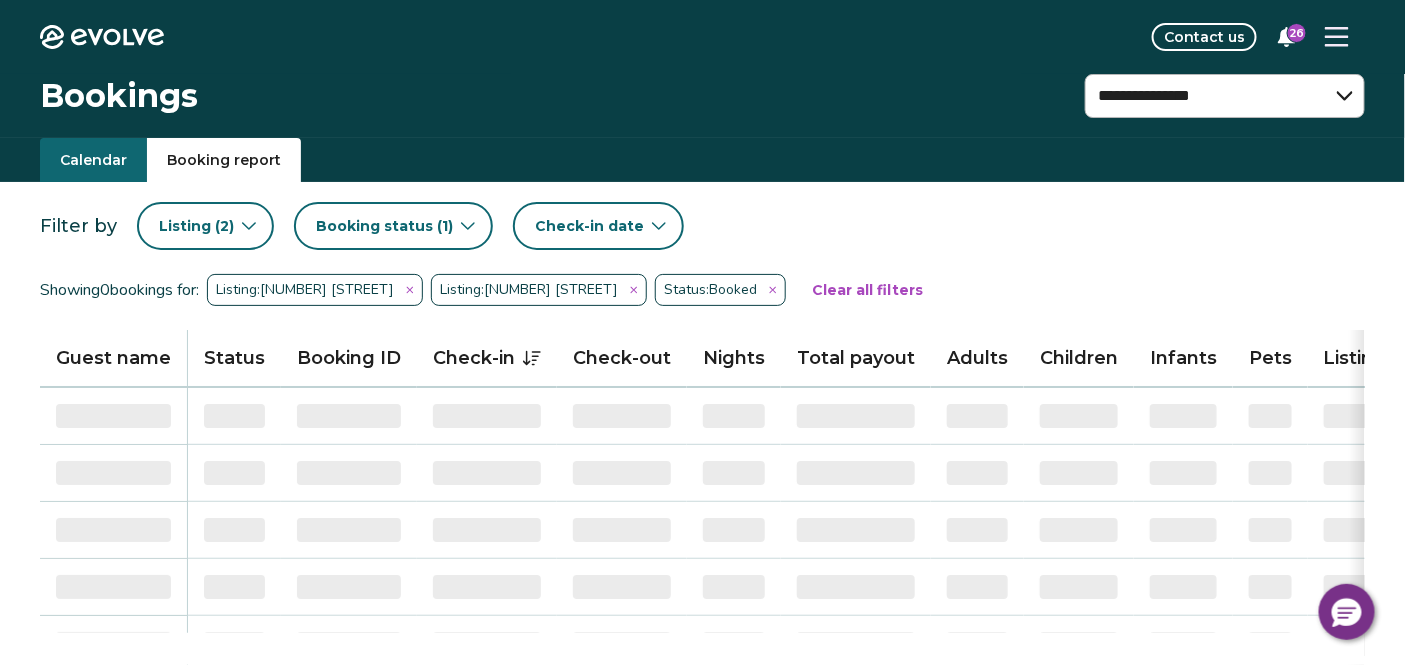 click on "Check-in date" at bounding box center [598, 226] 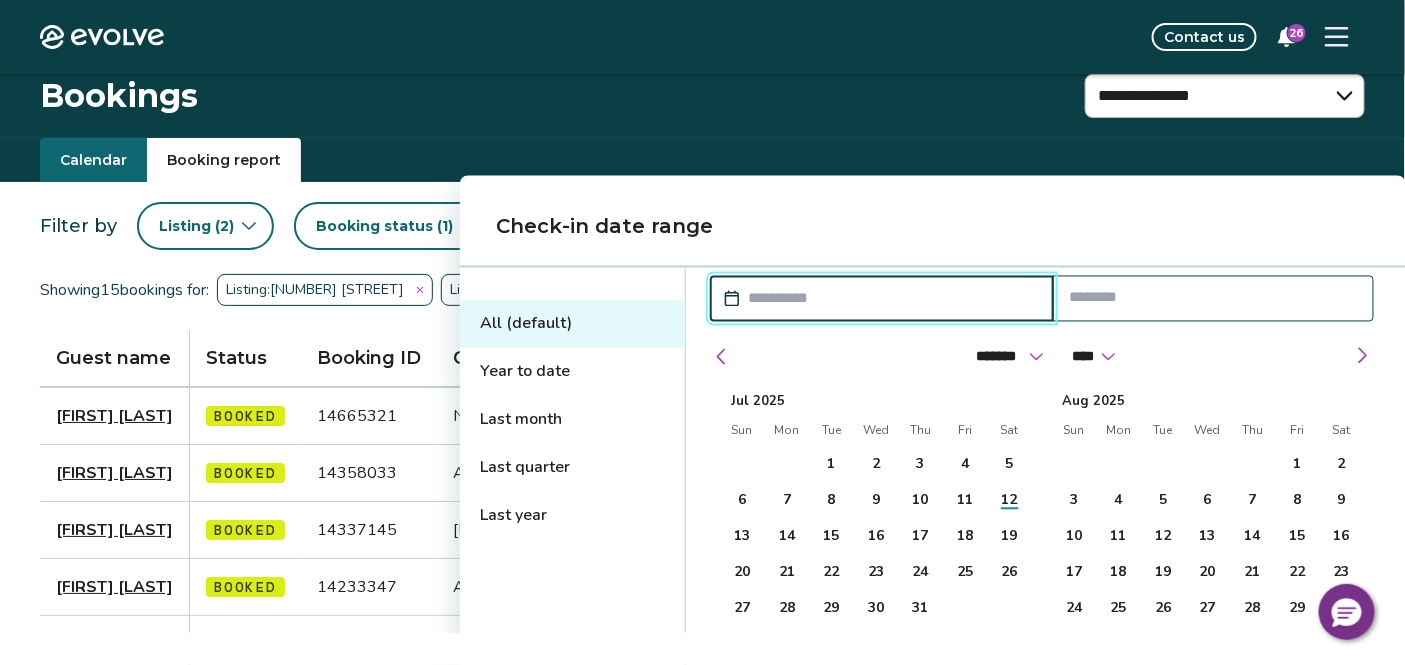 scroll, scrollTop: 81, scrollLeft: 0, axis: vertical 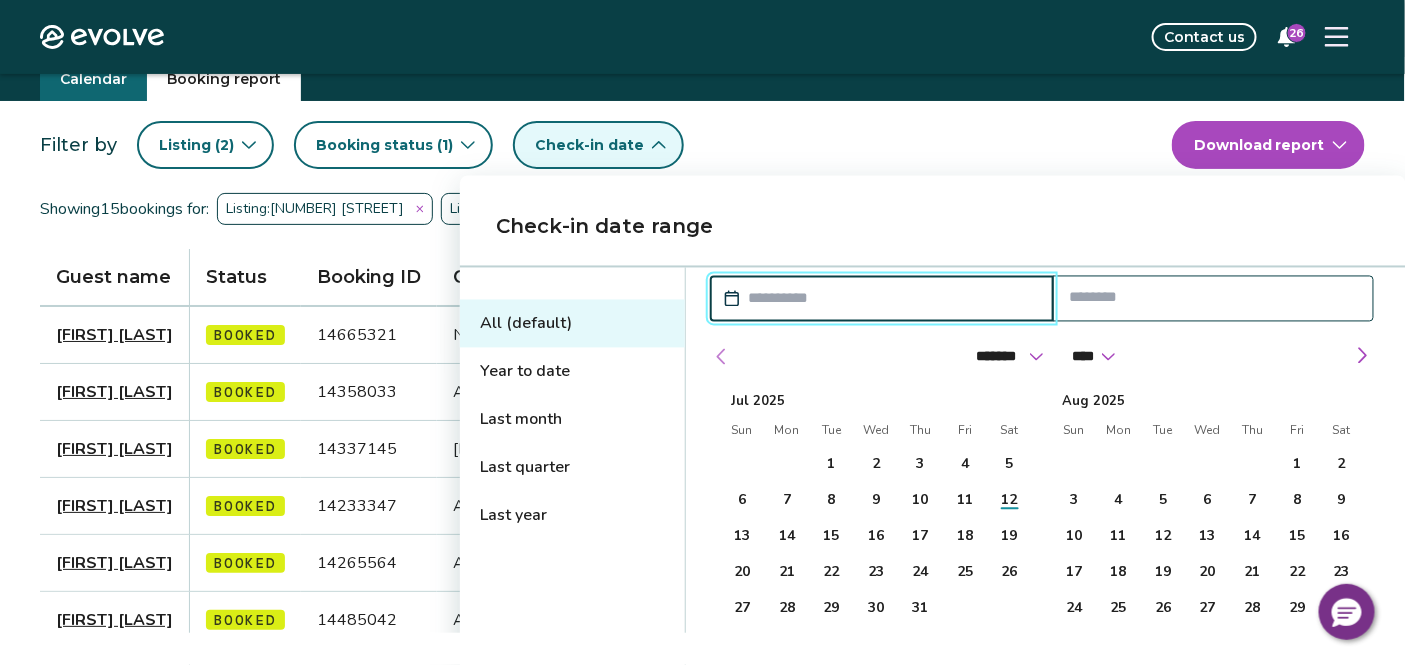 click at bounding box center [722, 357] 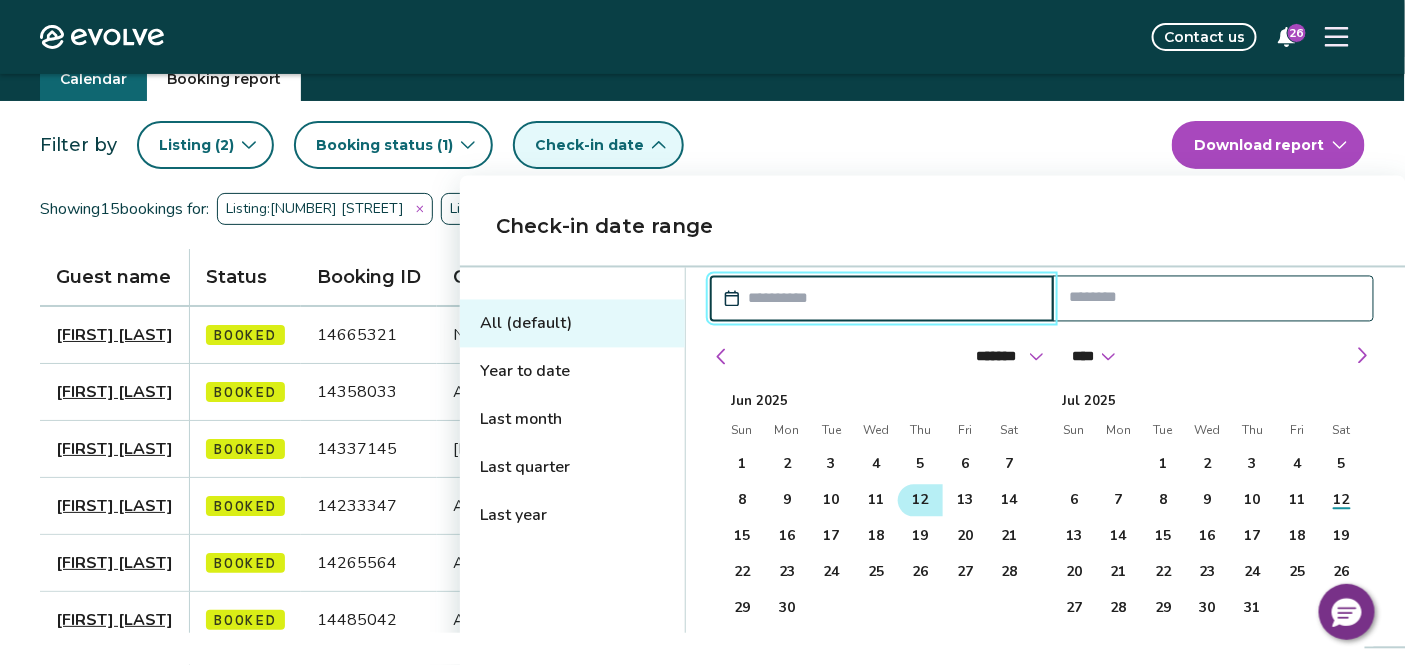 click on "12" at bounding box center (921, 500) 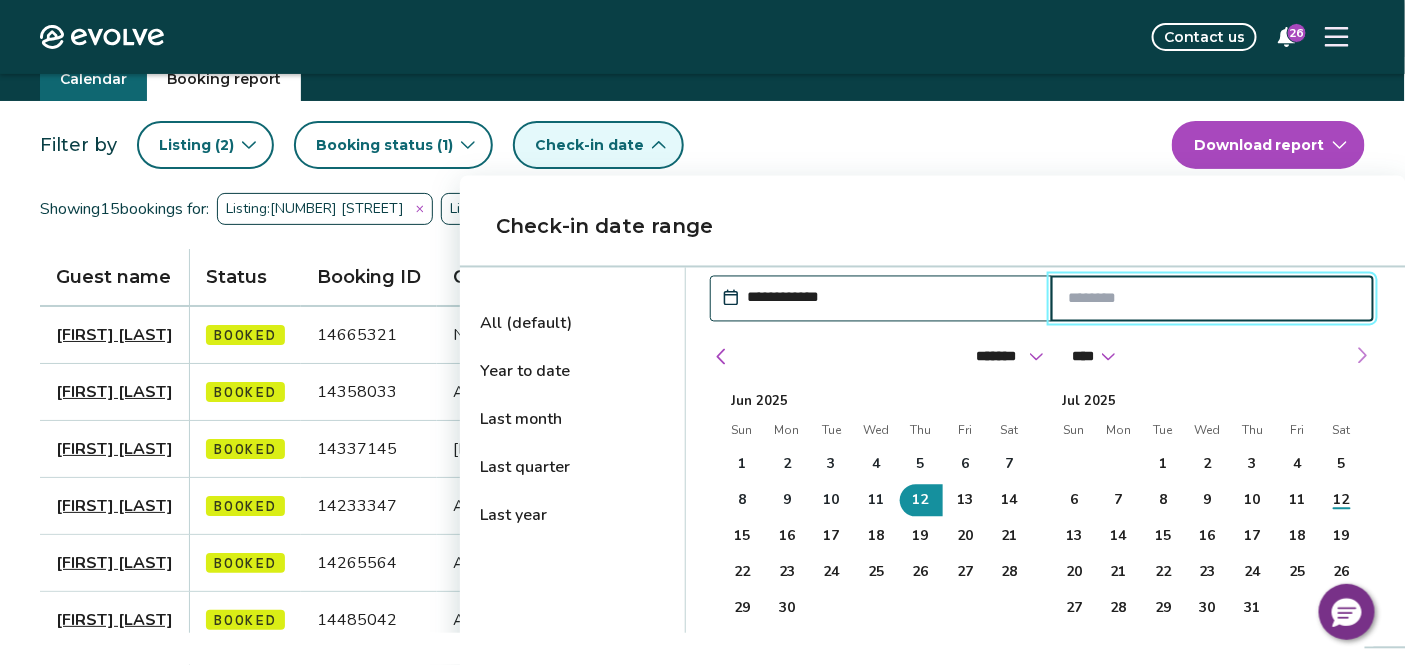 click at bounding box center [1362, 356] 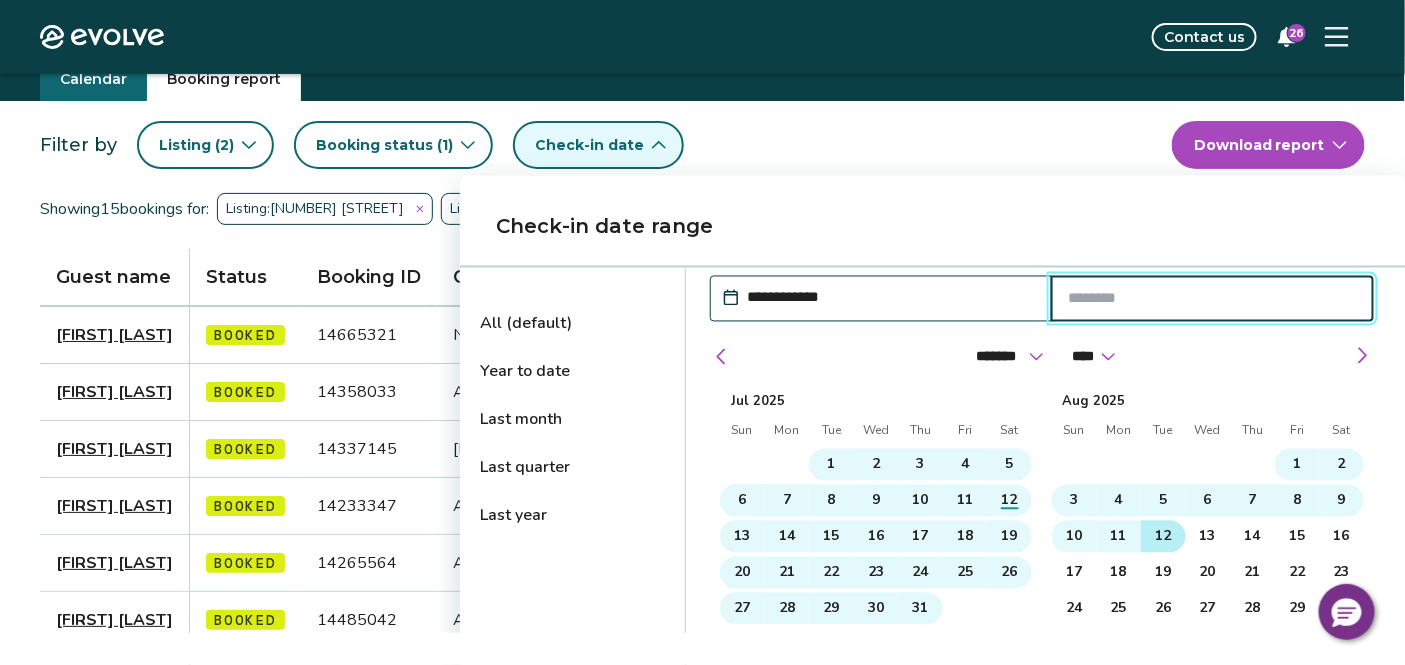 click on "12" at bounding box center [1163, 536] 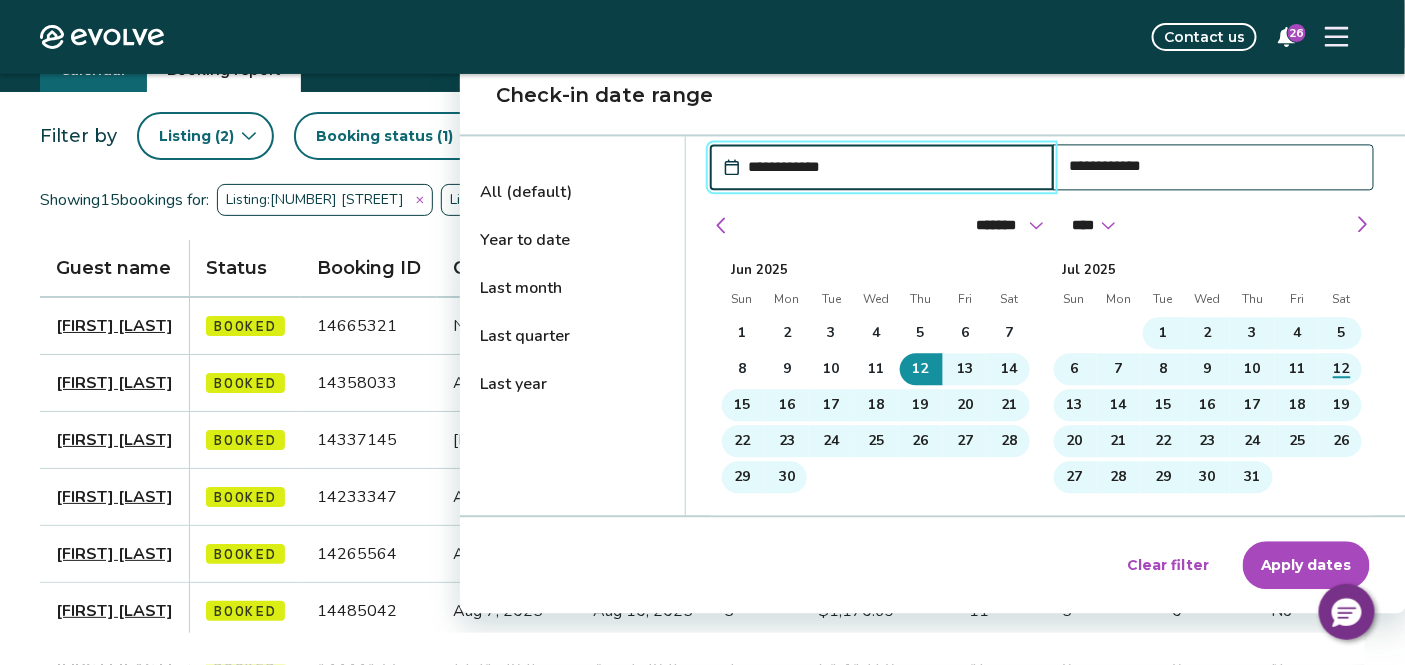 scroll, scrollTop: 212, scrollLeft: 0, axis: vertical 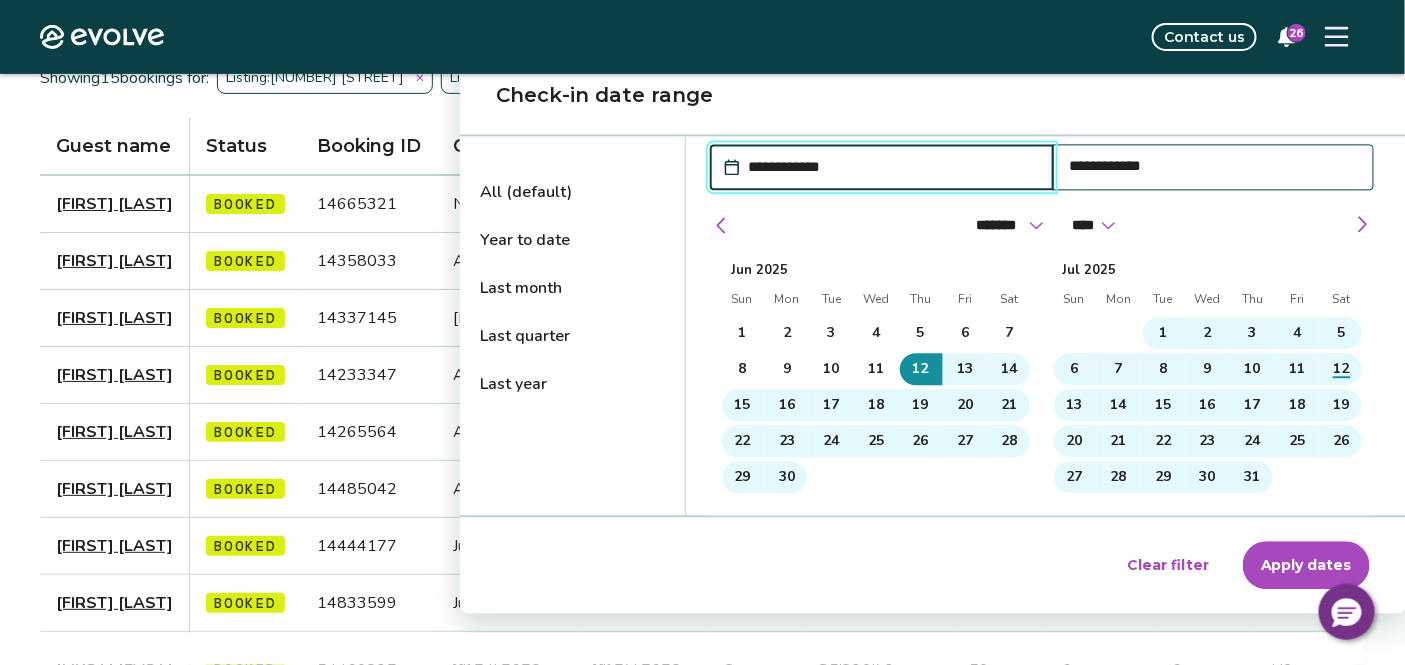 click on "Apply dates" at bounding box center (1306, 565) 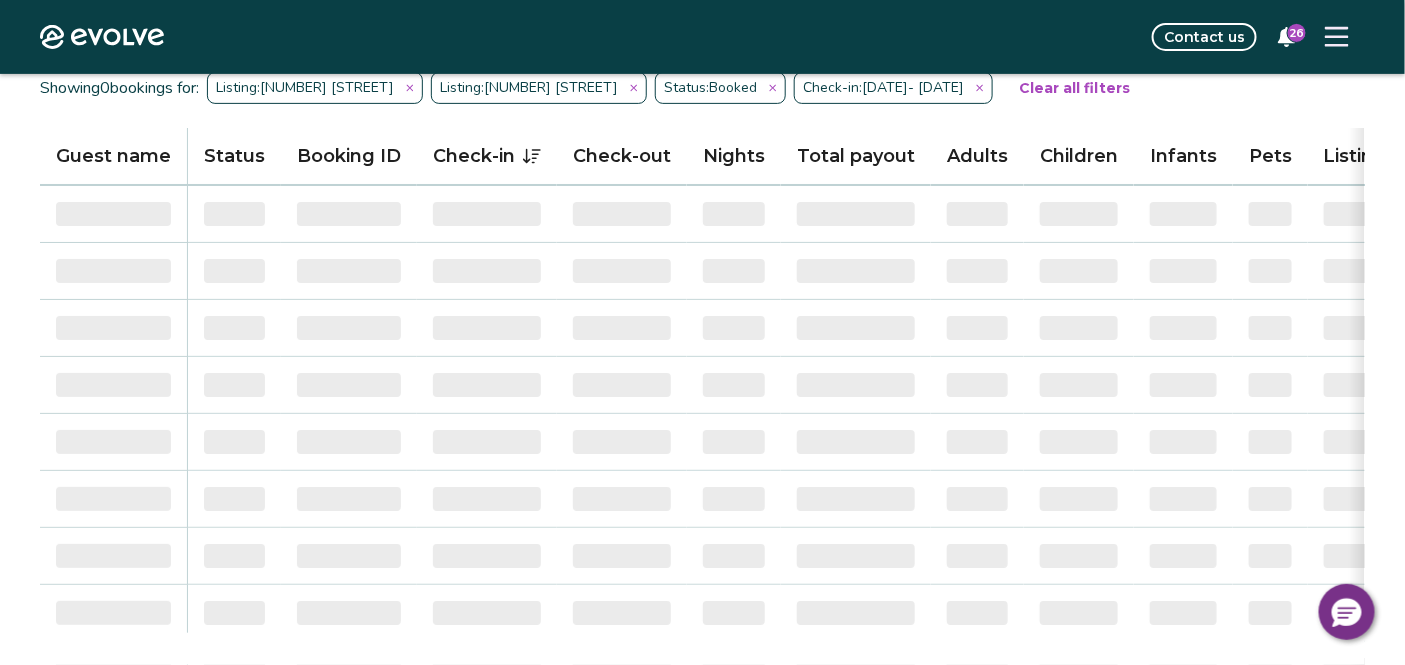 scroll, scrollTop: 0, scrollLeft: 0, axis: both 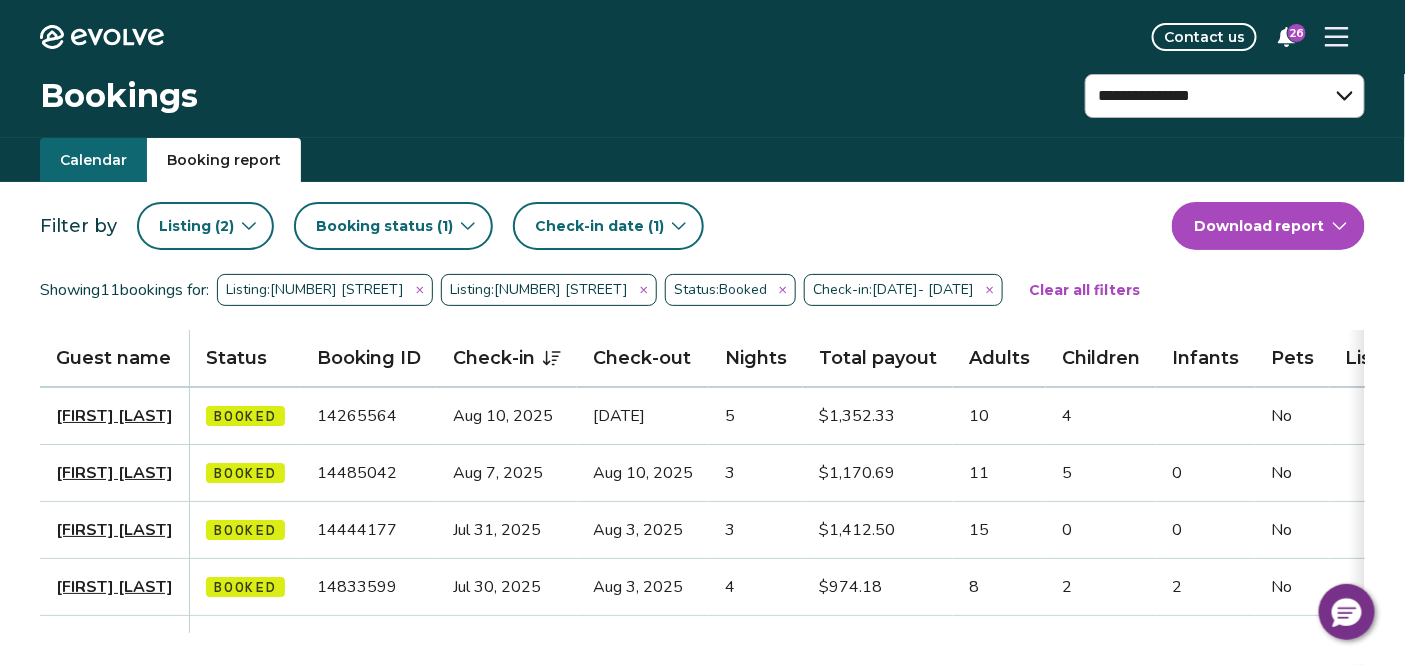 click on "**********" at bounding box center [702, 656] 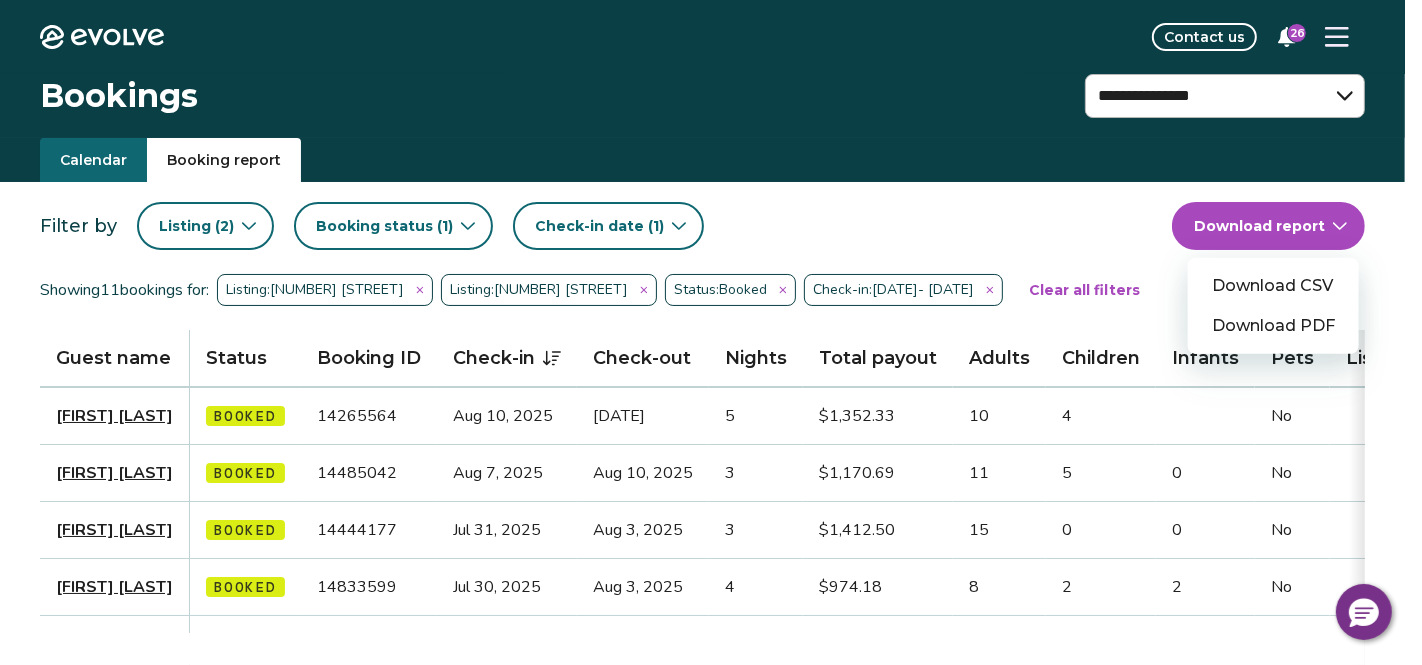 click on "Download CSV" at bounding box center [1273, 286] 